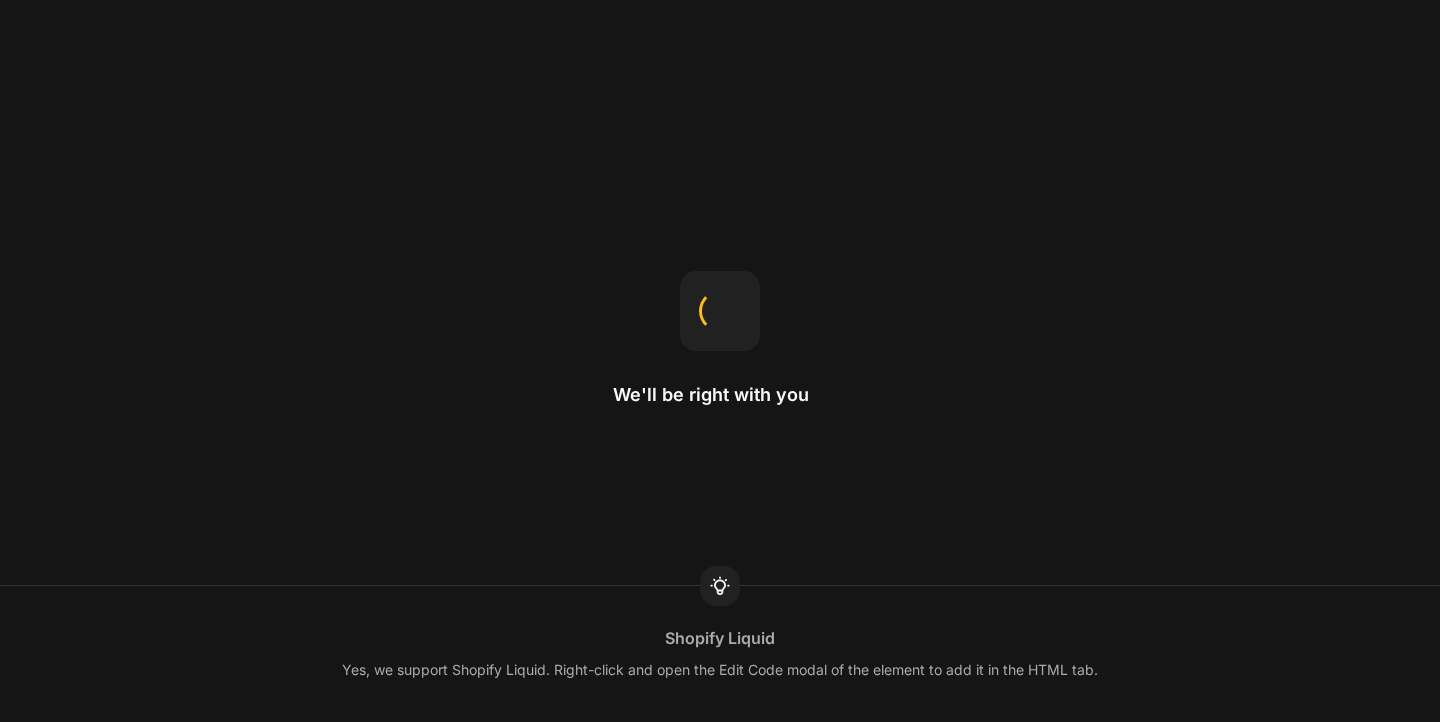 scroll, scrollTop: 0, scrollLeft: 0, axis: both 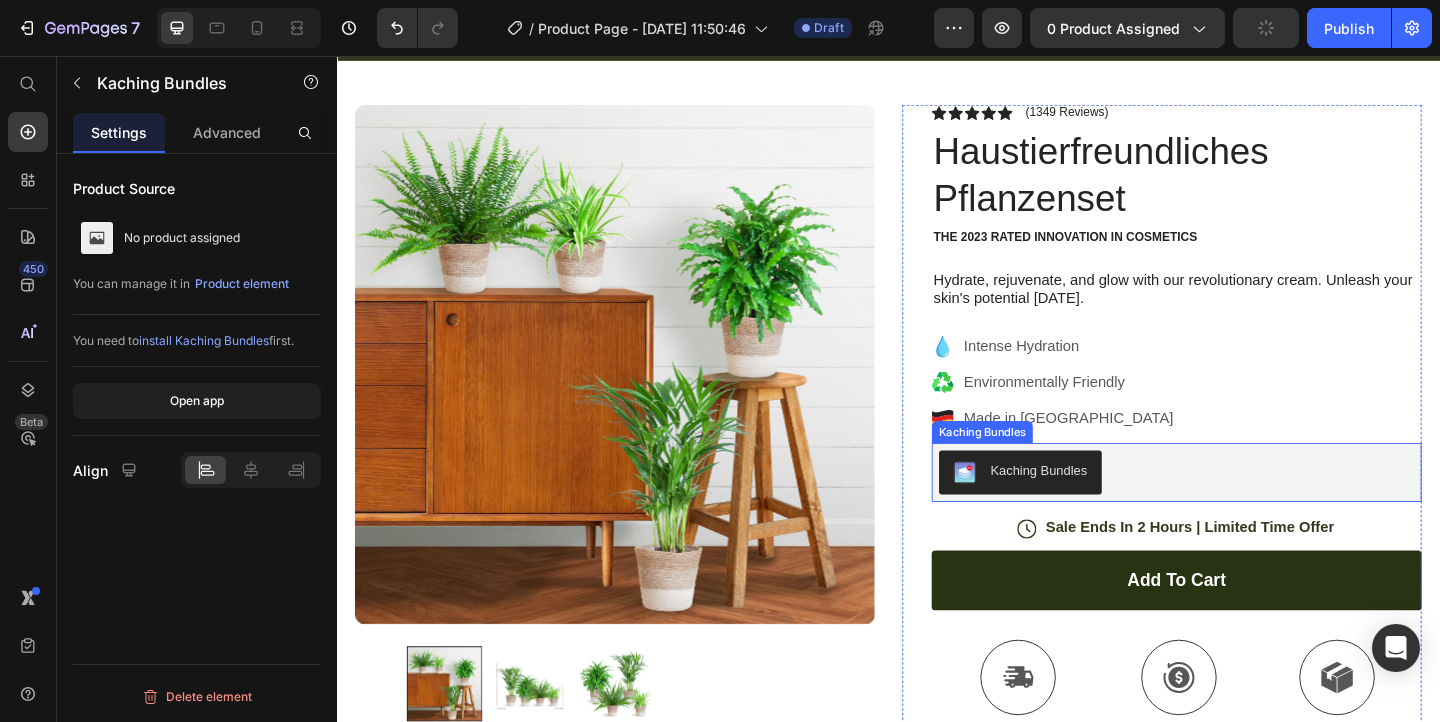 click on "Kaching Bundles" at bounding box center (1250, 509) 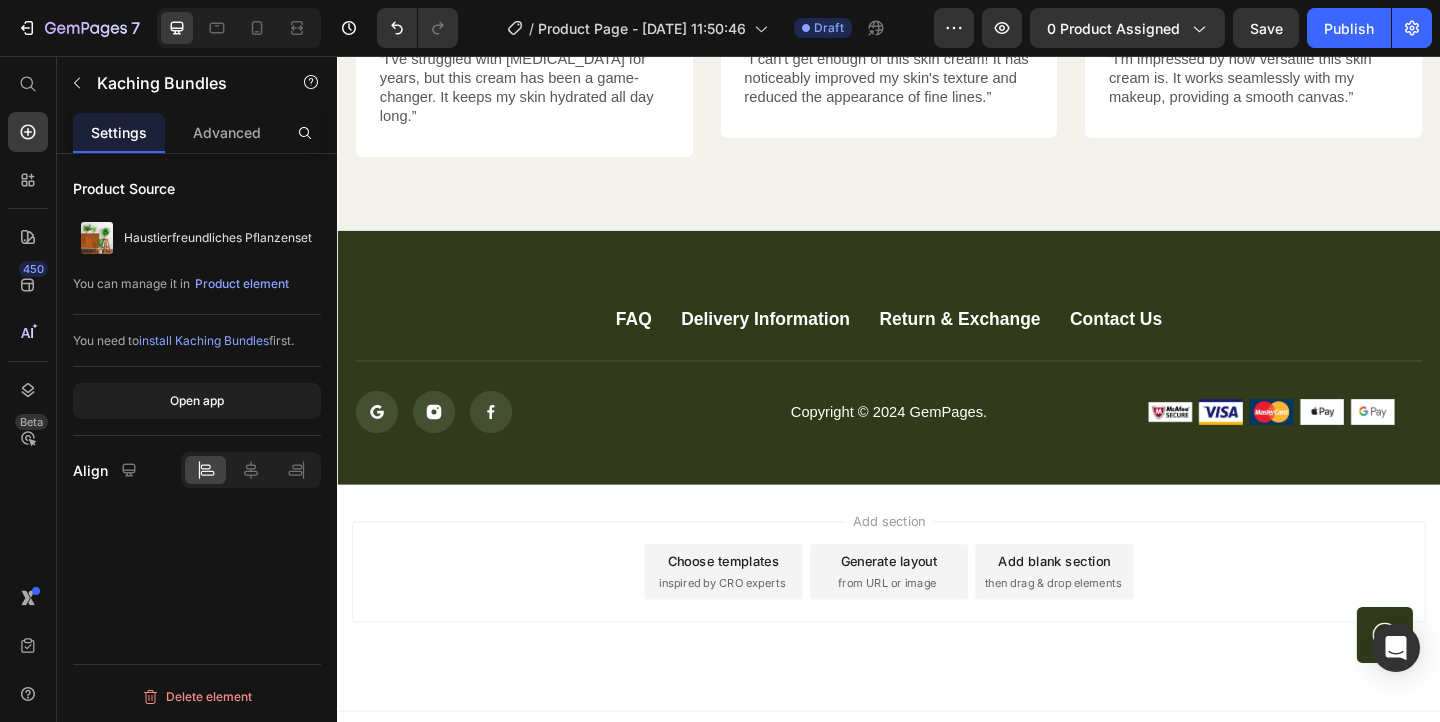 scroll, scrollTop: 5435, scrollLeft: 0, axis: vertical 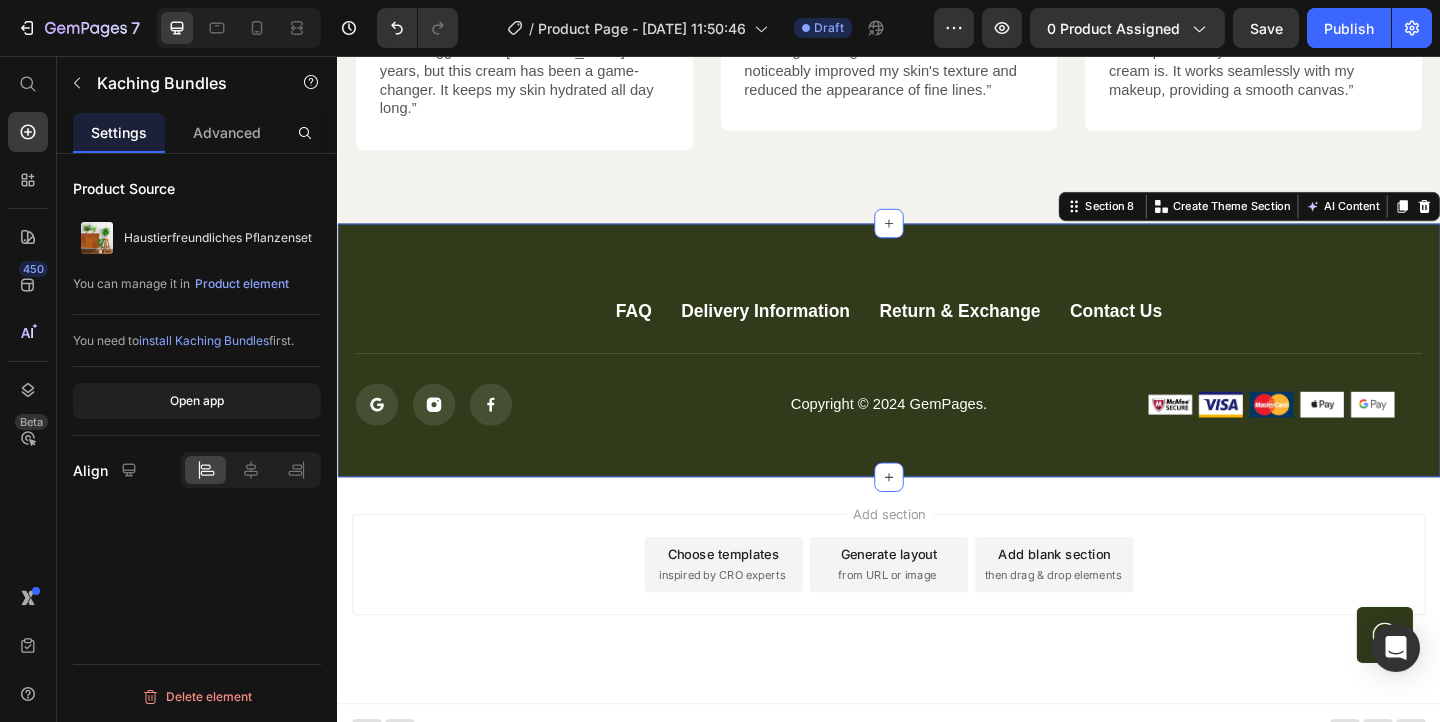 click on "FAQ Button Delivery Information Button Return & Exchange   Button Contact Us Button Row
Icon
Icon
Icon Icon List Copyright © 2024 GemPages.  Text block Image Image Image Image Image Row Row
Button Row Section 8   You can create reusable sections Create Theme Section AI Content Write with GemAI What would you like to describe here? Tone and Voice Persuasive Product Getting products... Show more Generate" at bounding box center [937, 376] 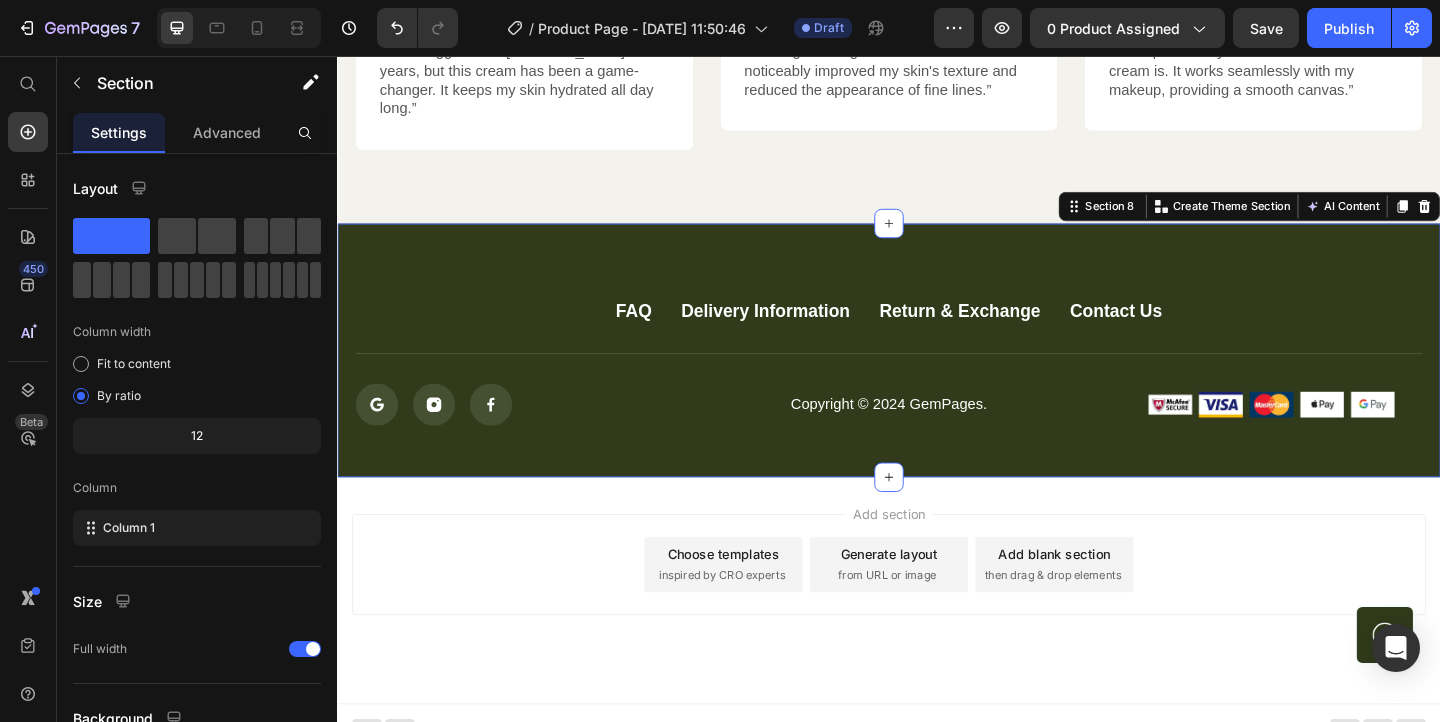 click on "Choose templates" at bounding box center (757, 597) 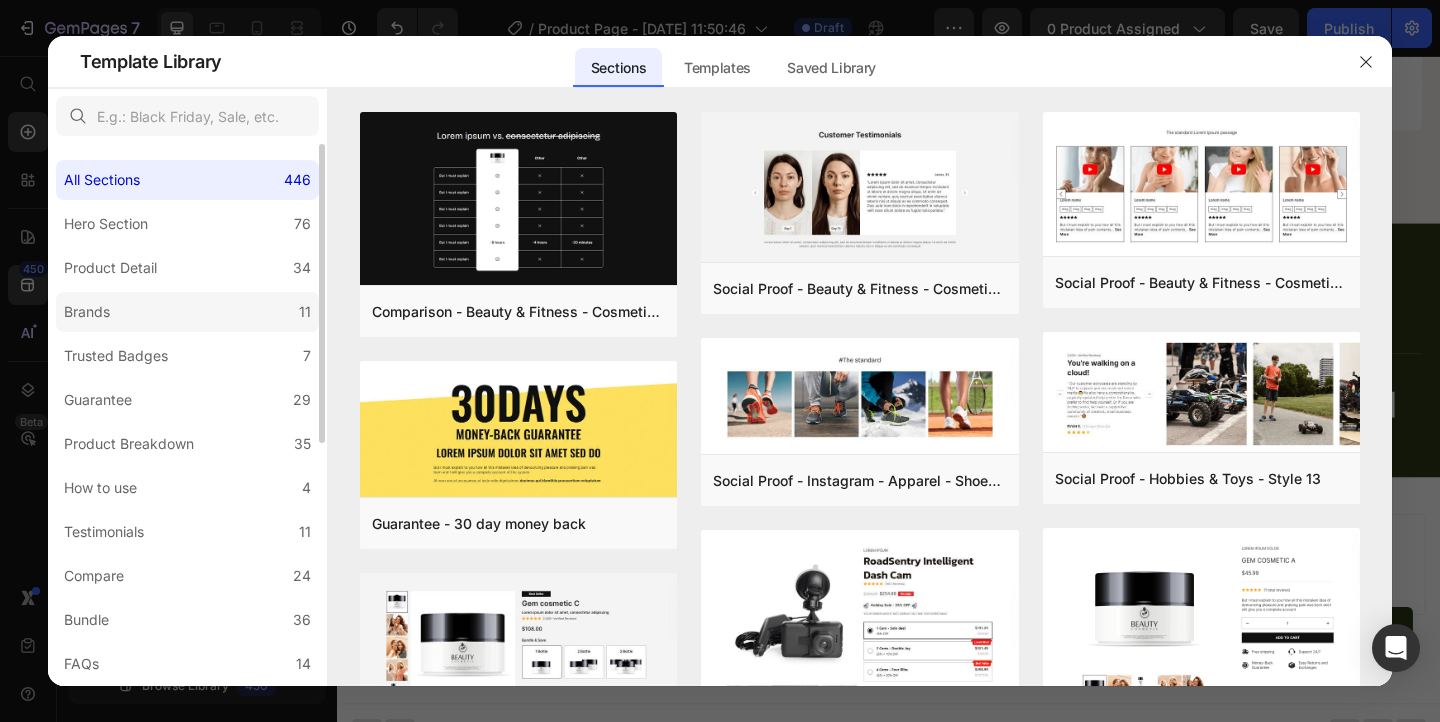 click on "Brands 11" 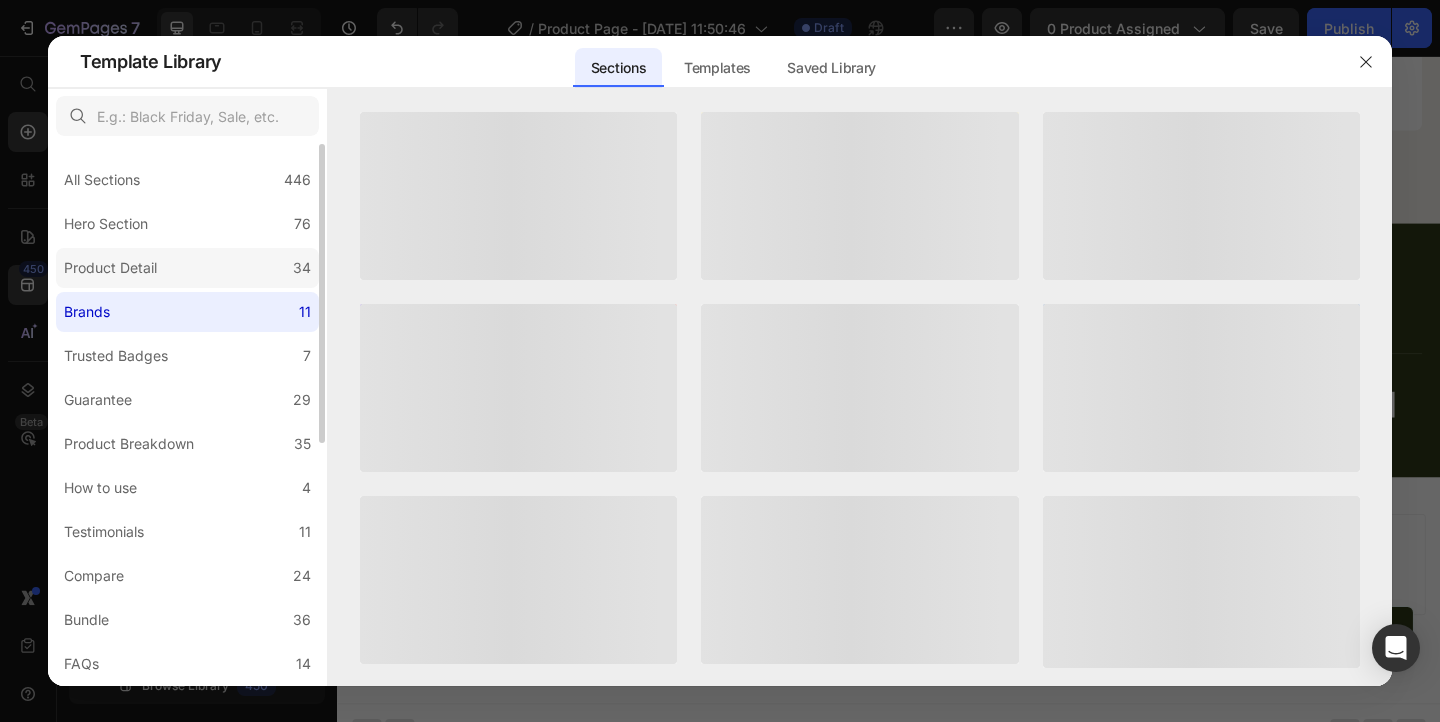 click on "Product Detail 34" 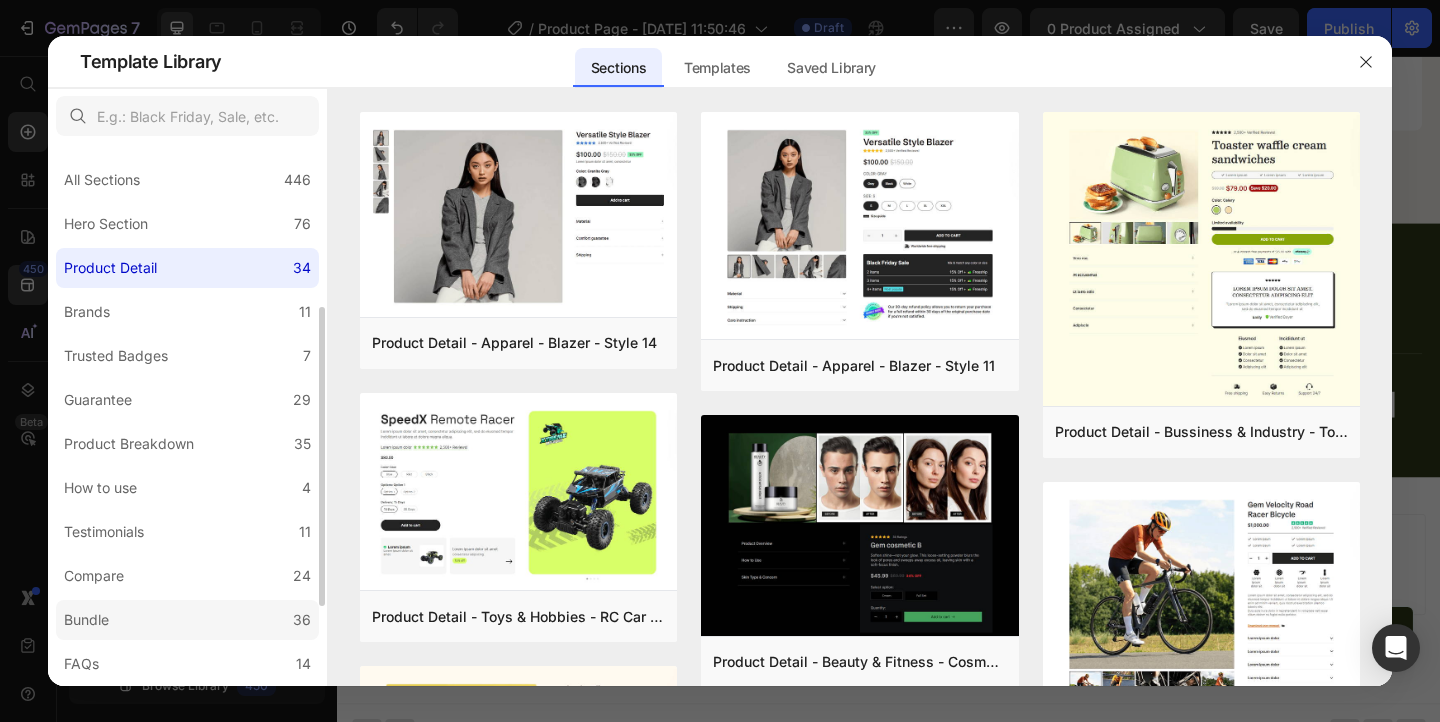 scroll, scrollTop: 438, scrollLeft: 0, axis: vertical 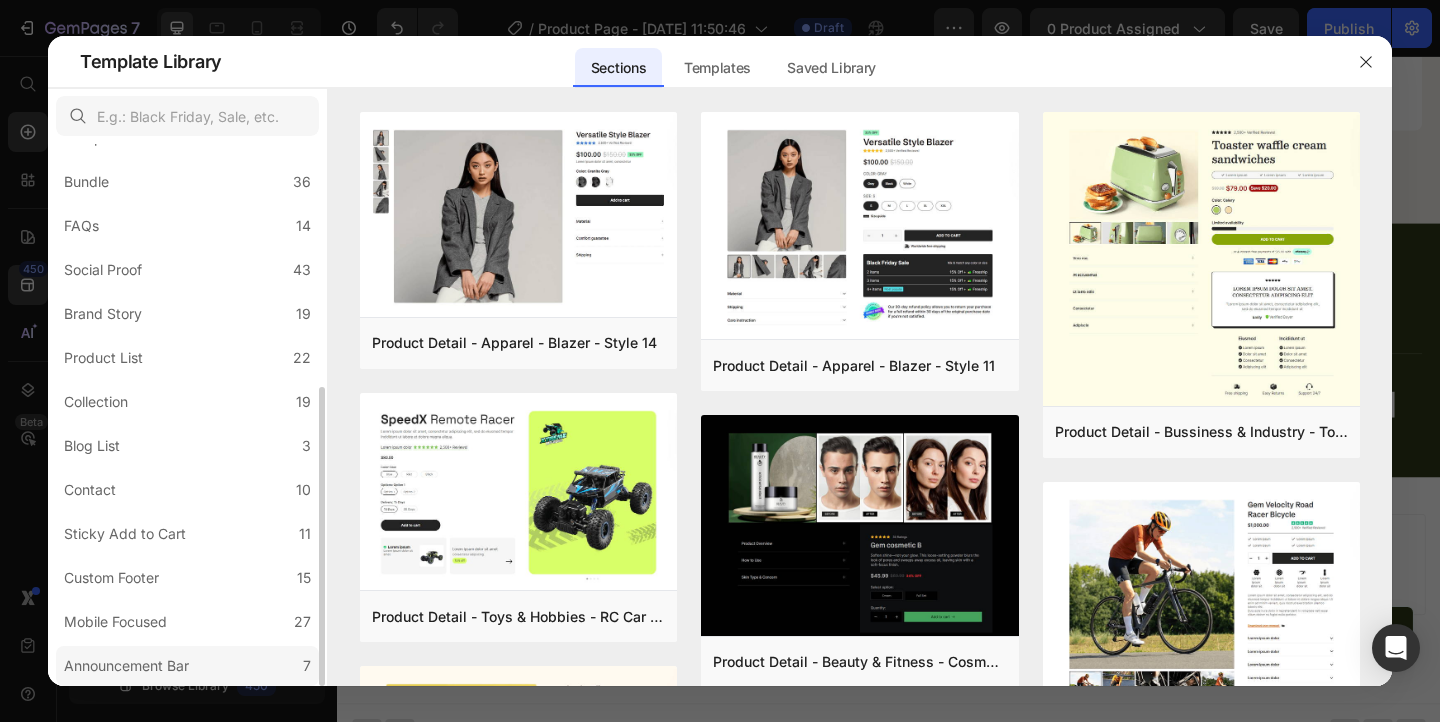 click on "Announcement Bar" at bounding box center [126, 666] 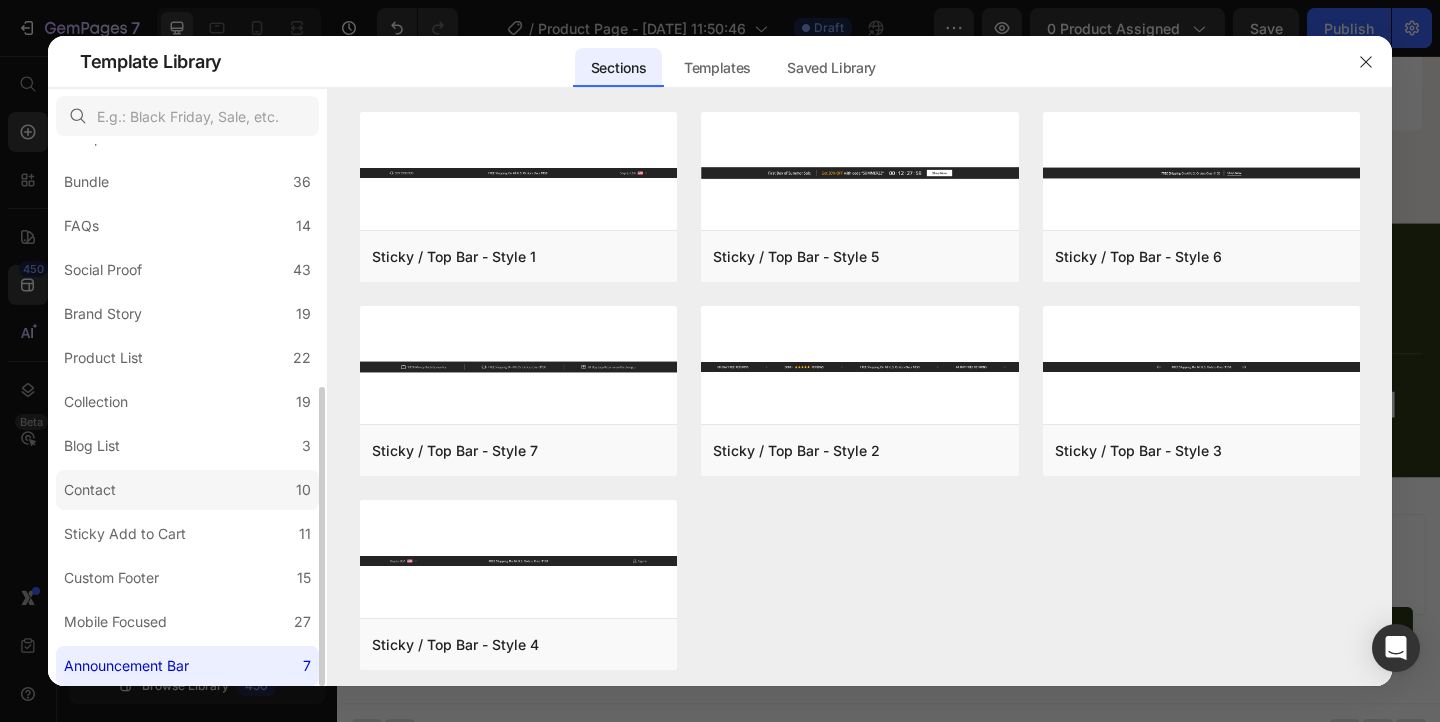 click on "Contact 10" 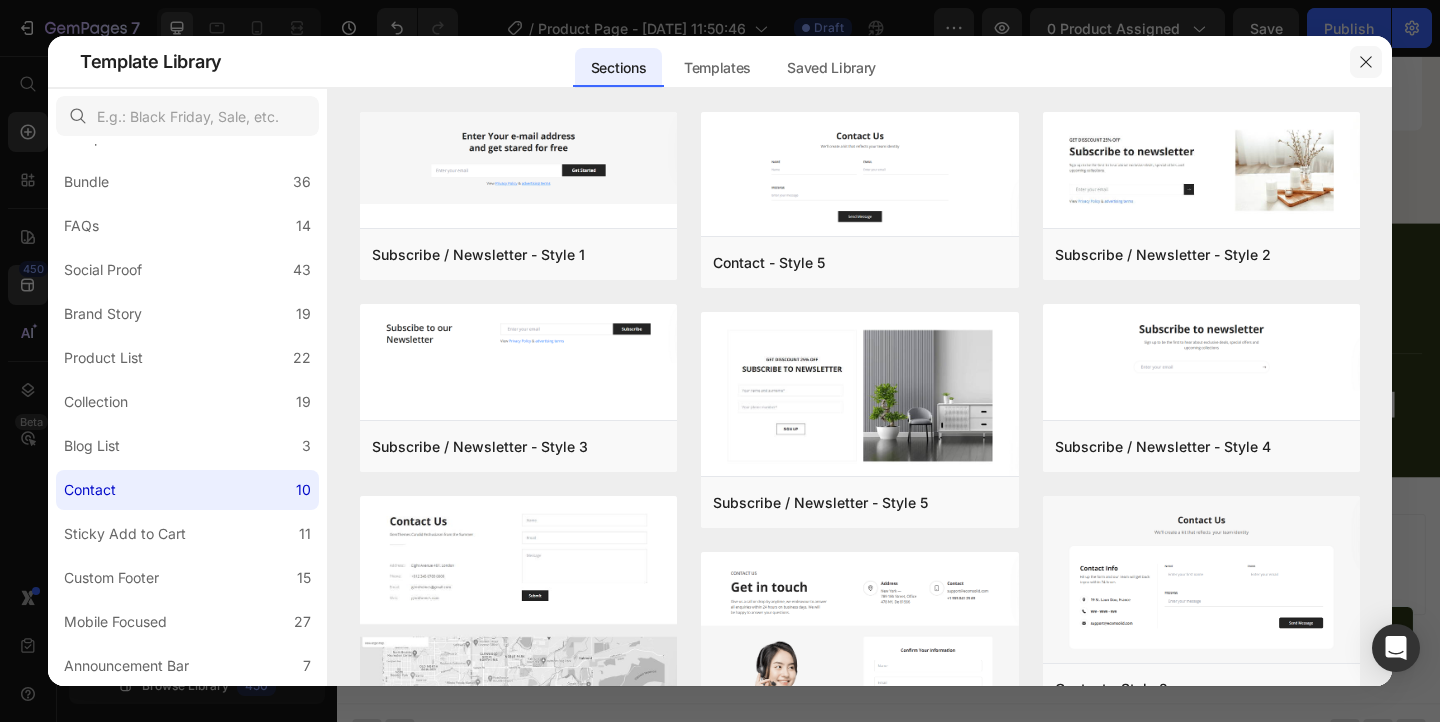 click at bounding box center (1366, 62) 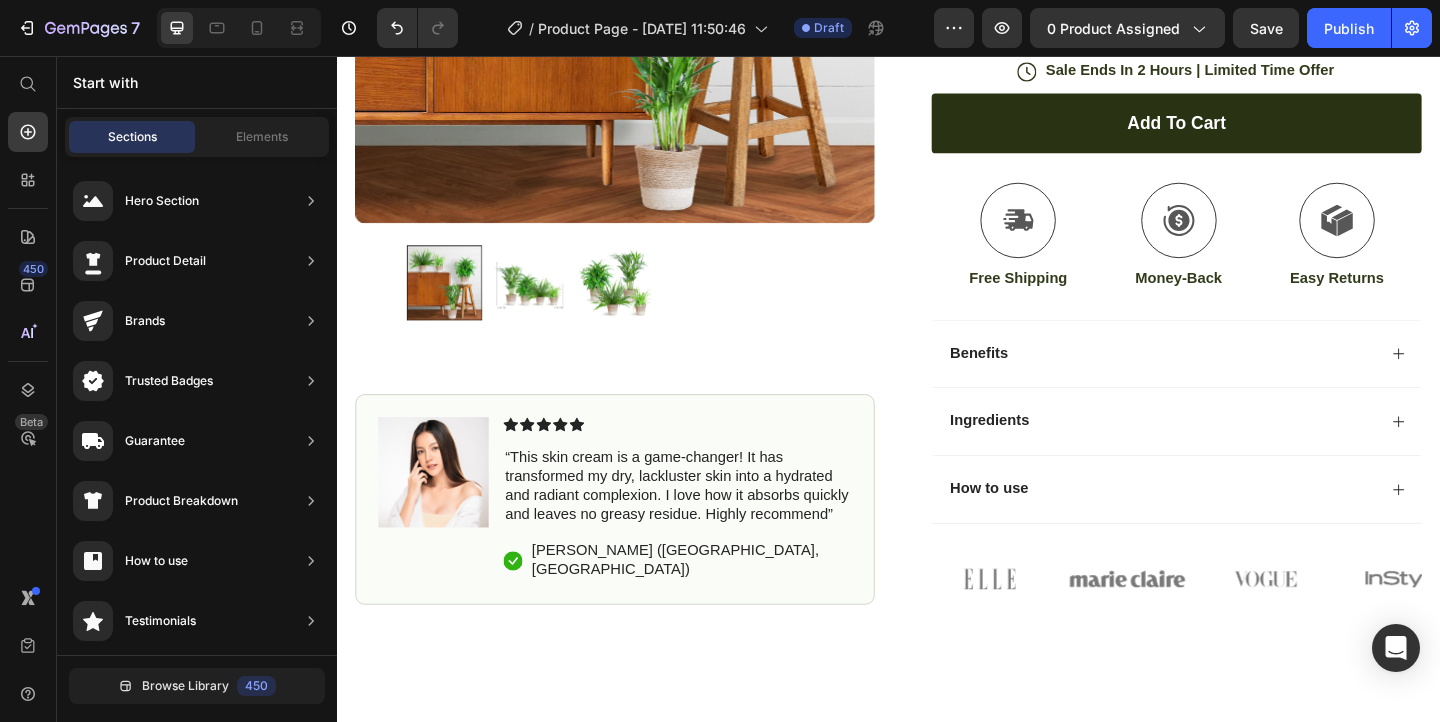 scroll, scrollTop: 571, scrollLeft: 0, axis: vertical 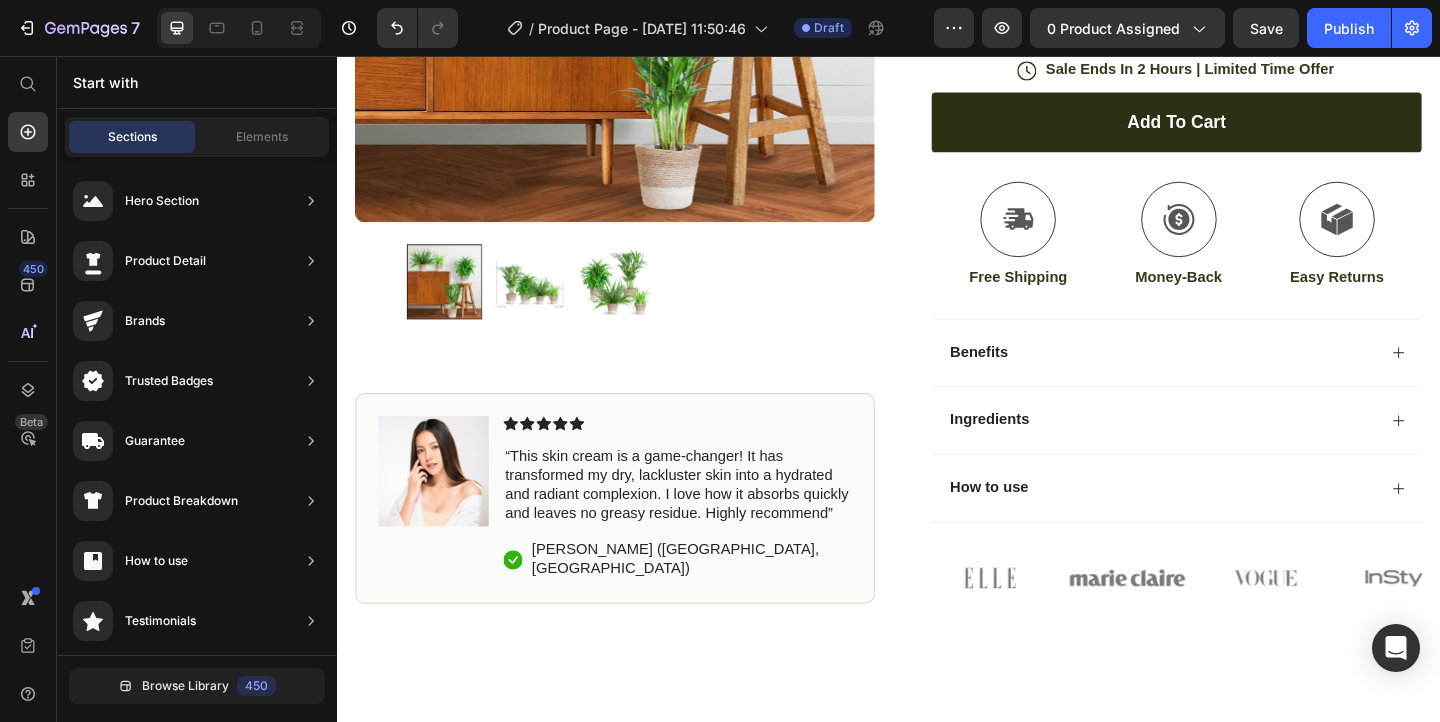 click on "Benefits" at bounding box center (1234, 379) 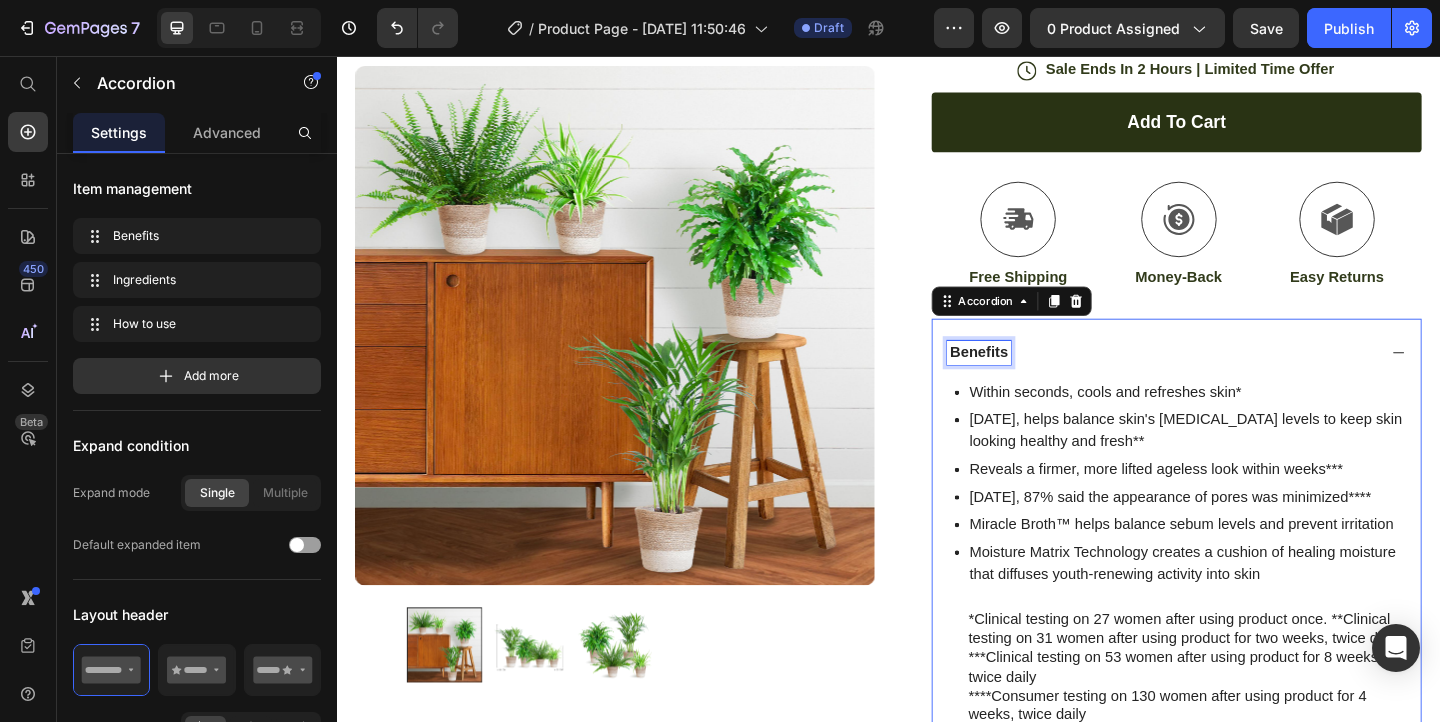 click on "Benefits" at bounding box center (1035, 379) 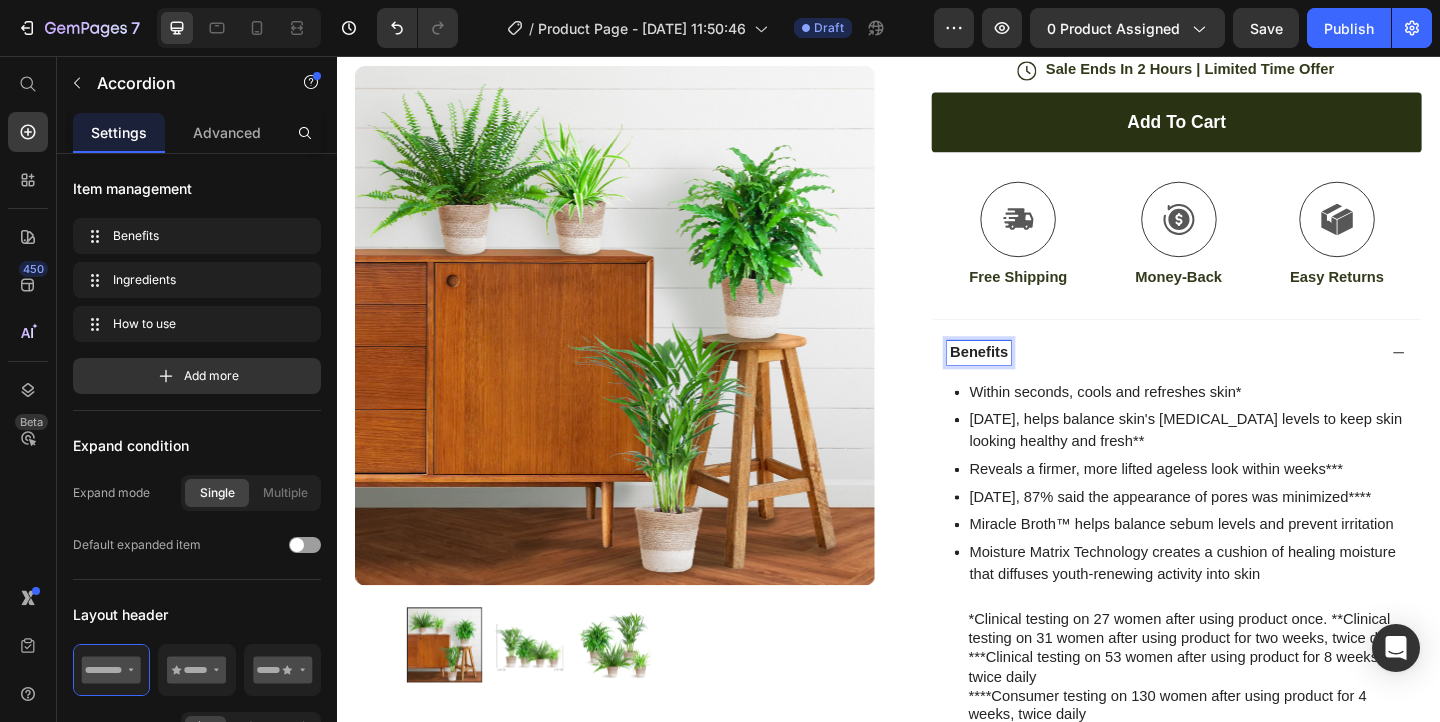 click on "Benefits" at bounding box center [1234, 379] 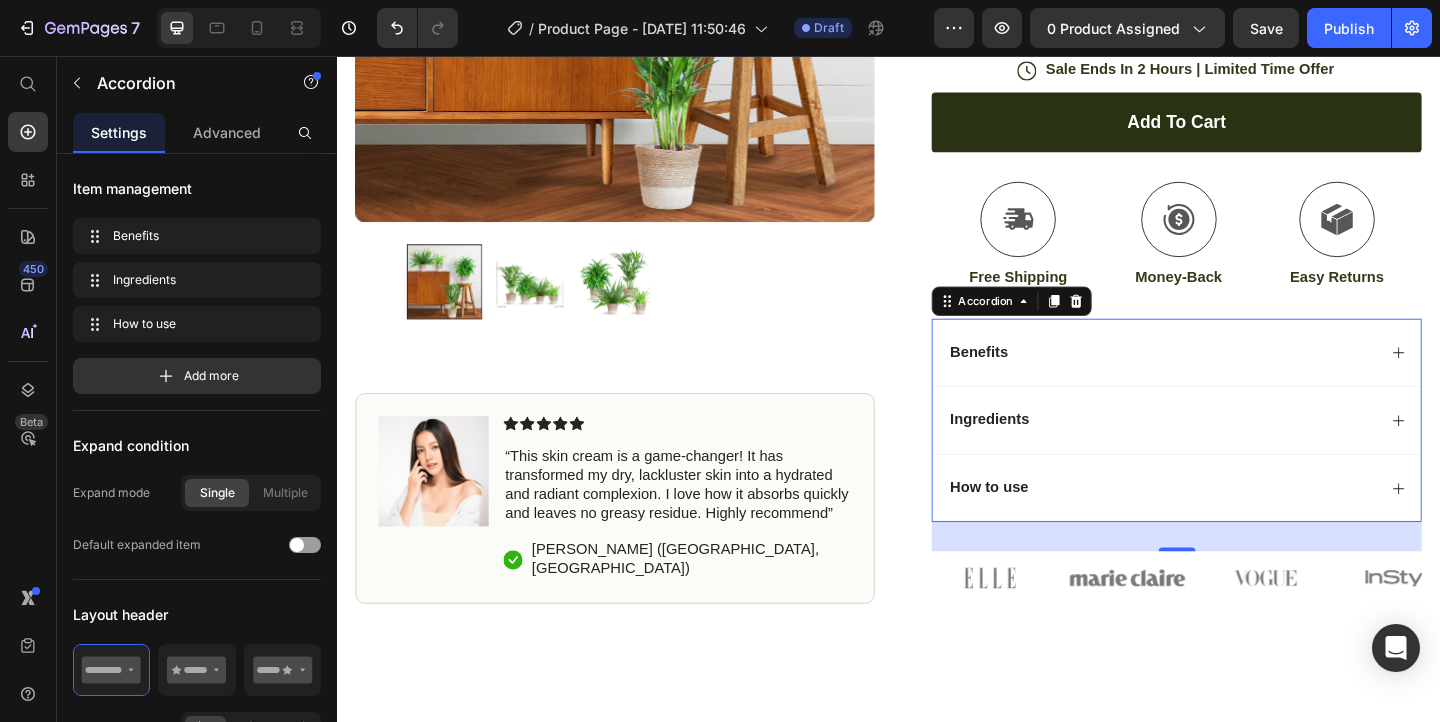 click on "Ingredients" at bounding box center [1250, 452] 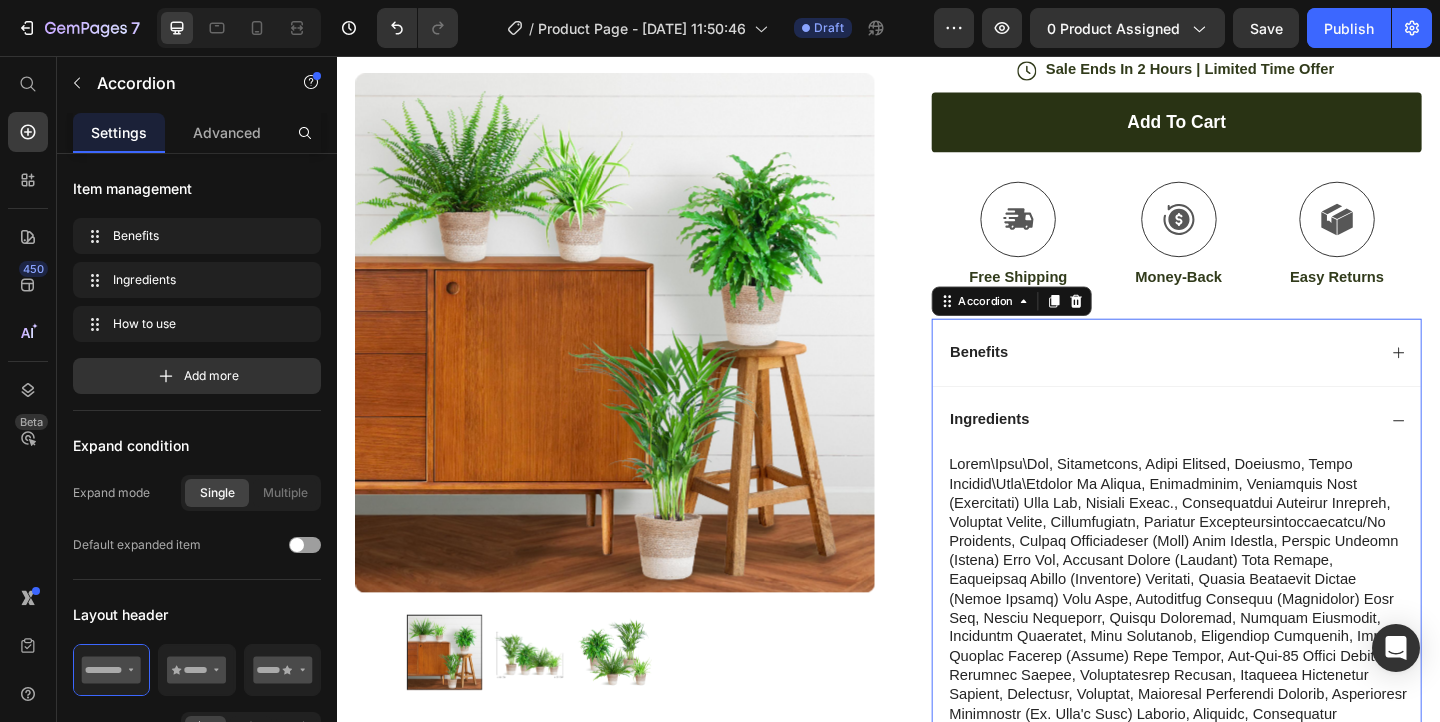 click on "Ingredients" at bounding box center (1250, 452) 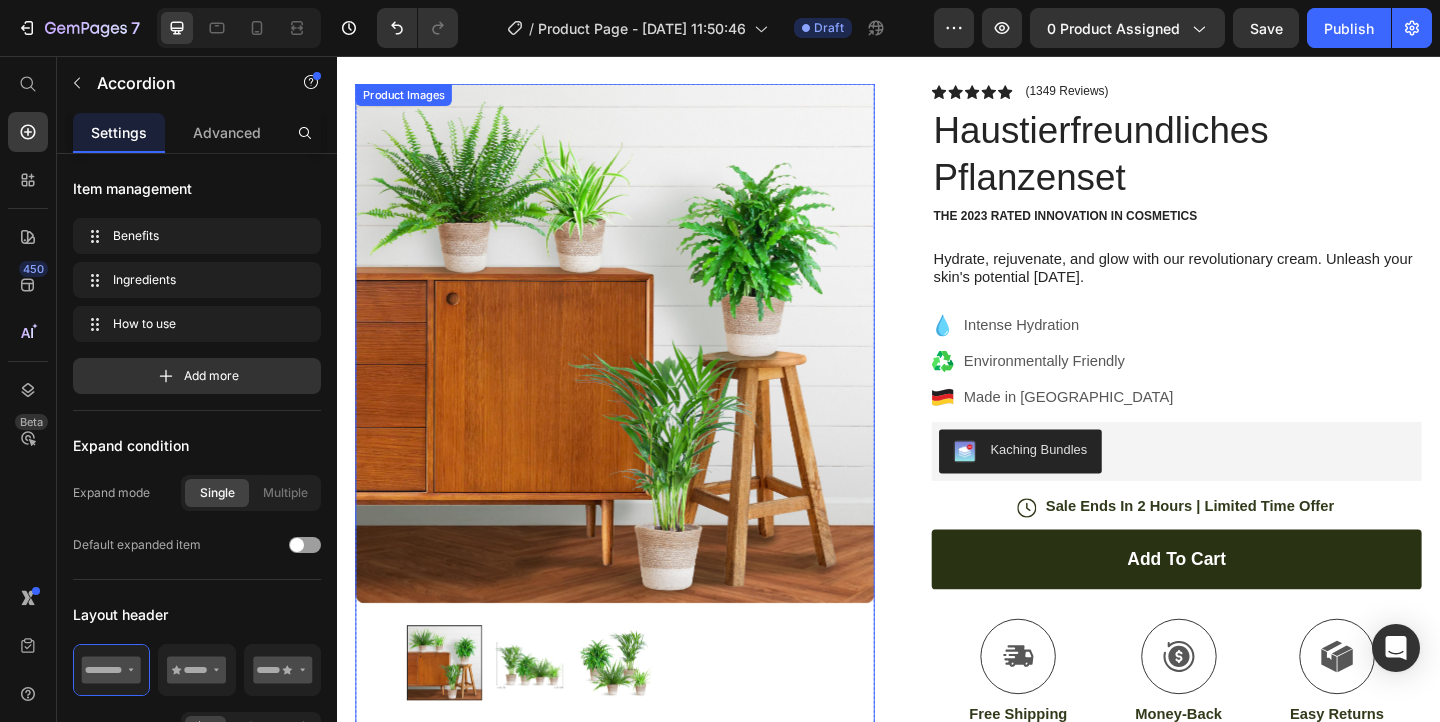 scroll, scrollTop: 0, scrollLeft: 0, axis: both 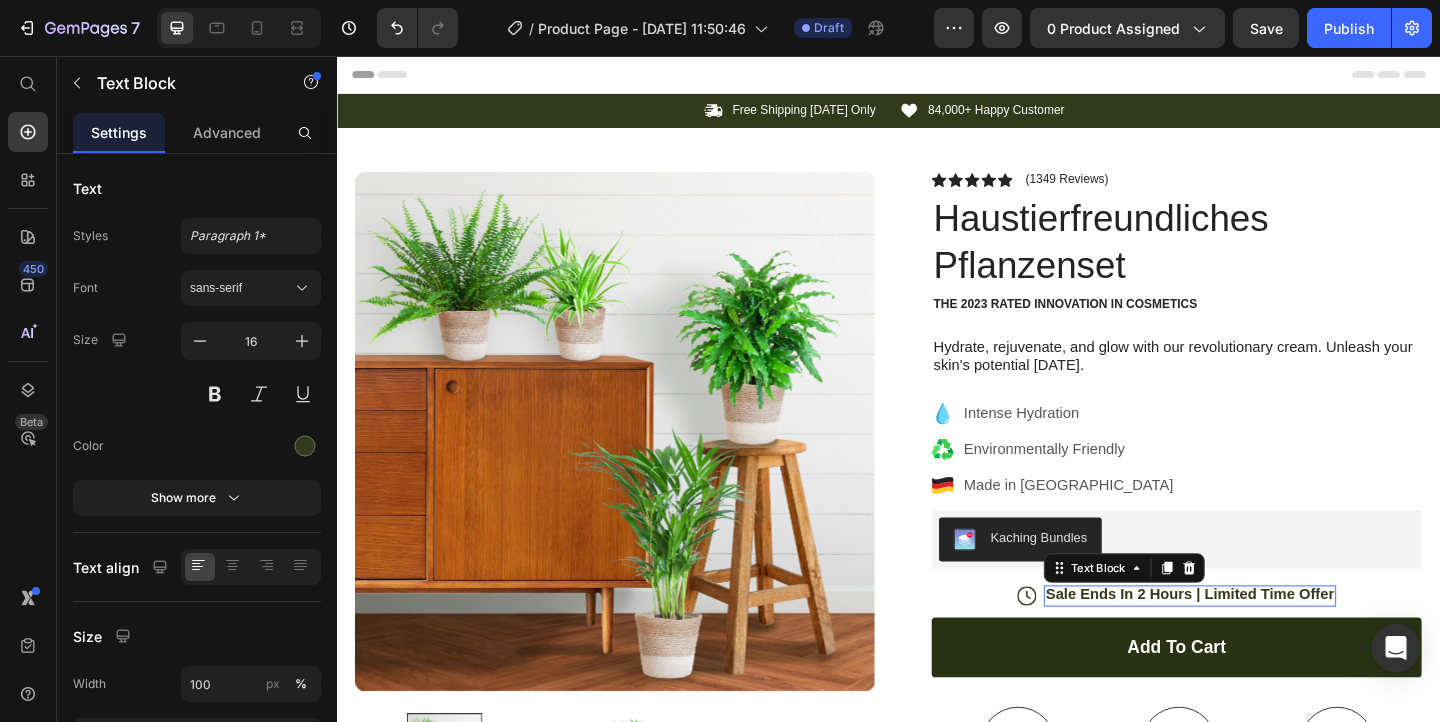 click on "Sale Ends In 2 Hours | Limited Time Offer" at bounding box center (1265, 642) 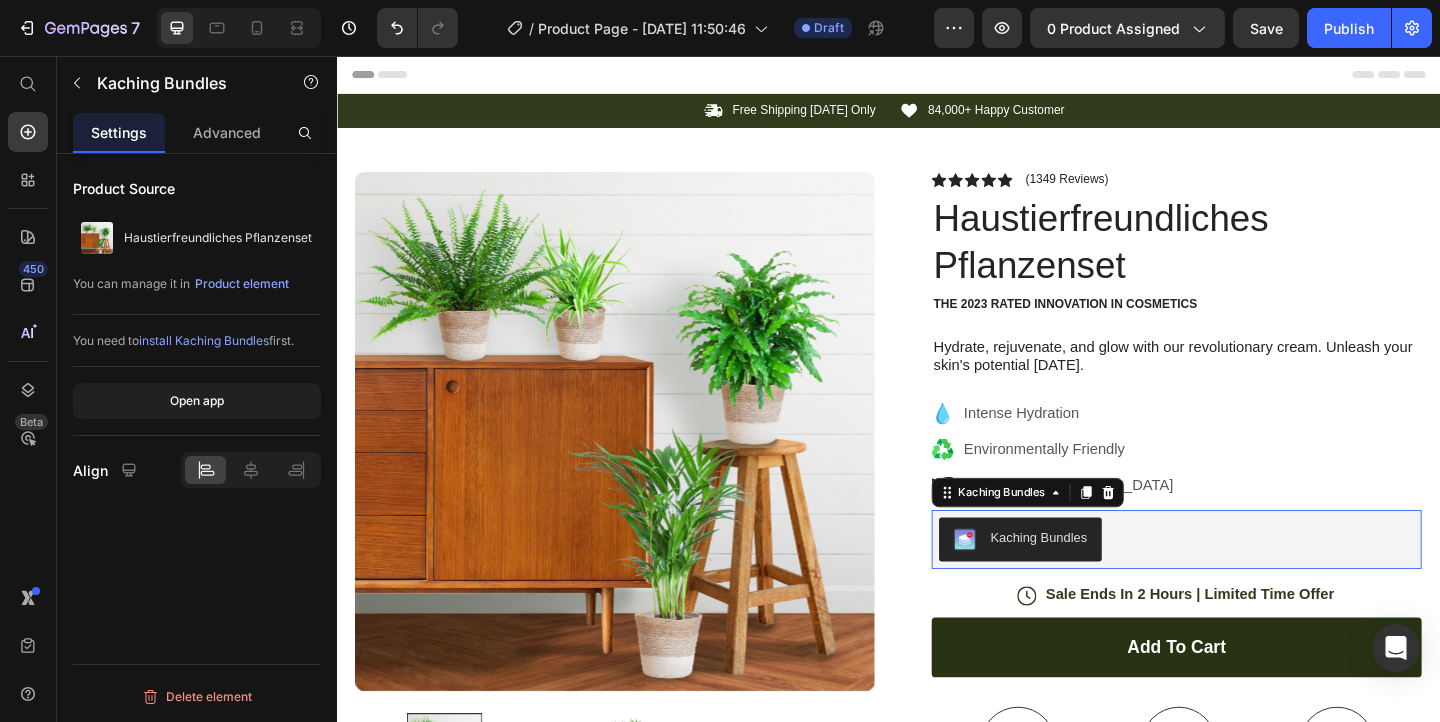 click on "Kaching Bundles" at bounding box center [1250, 582] 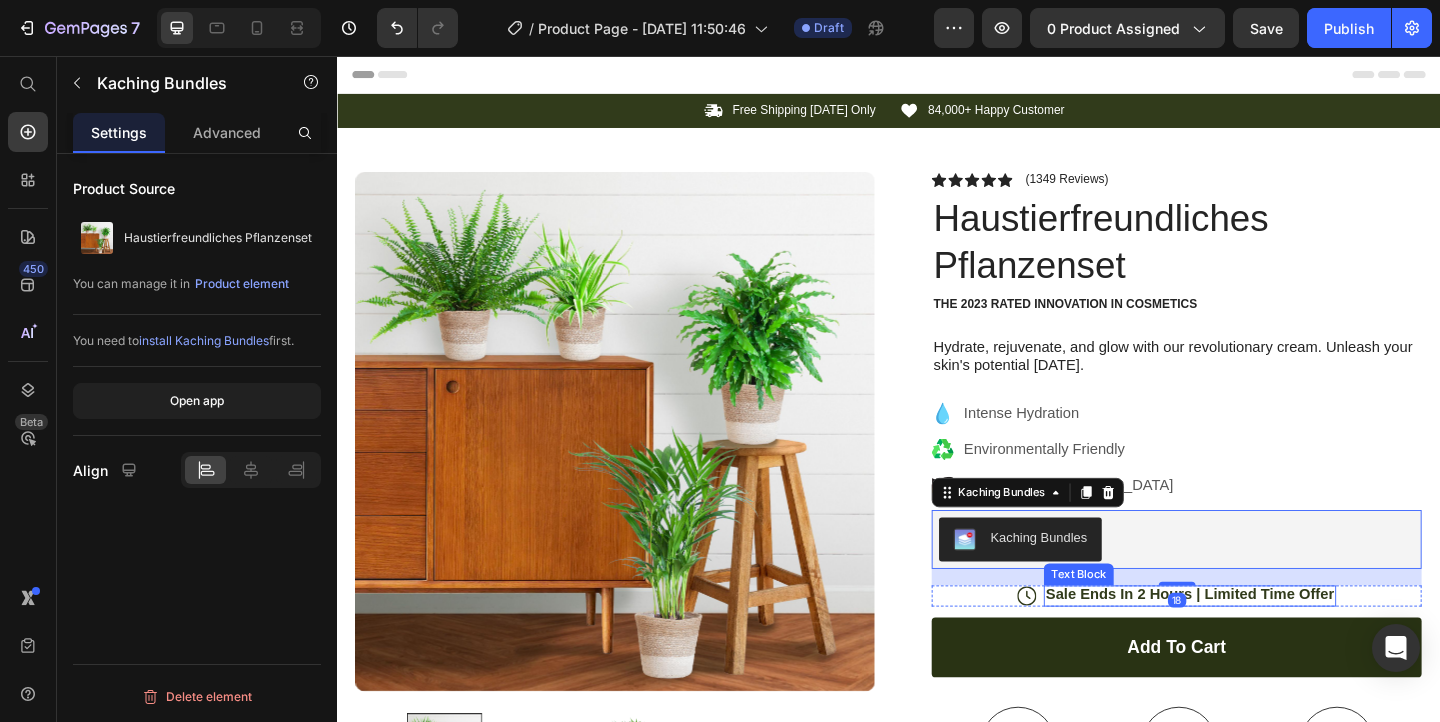 click on "Sale Ends In 2 Hours | Limited Time Offer" at bounding box center (1265, 642) 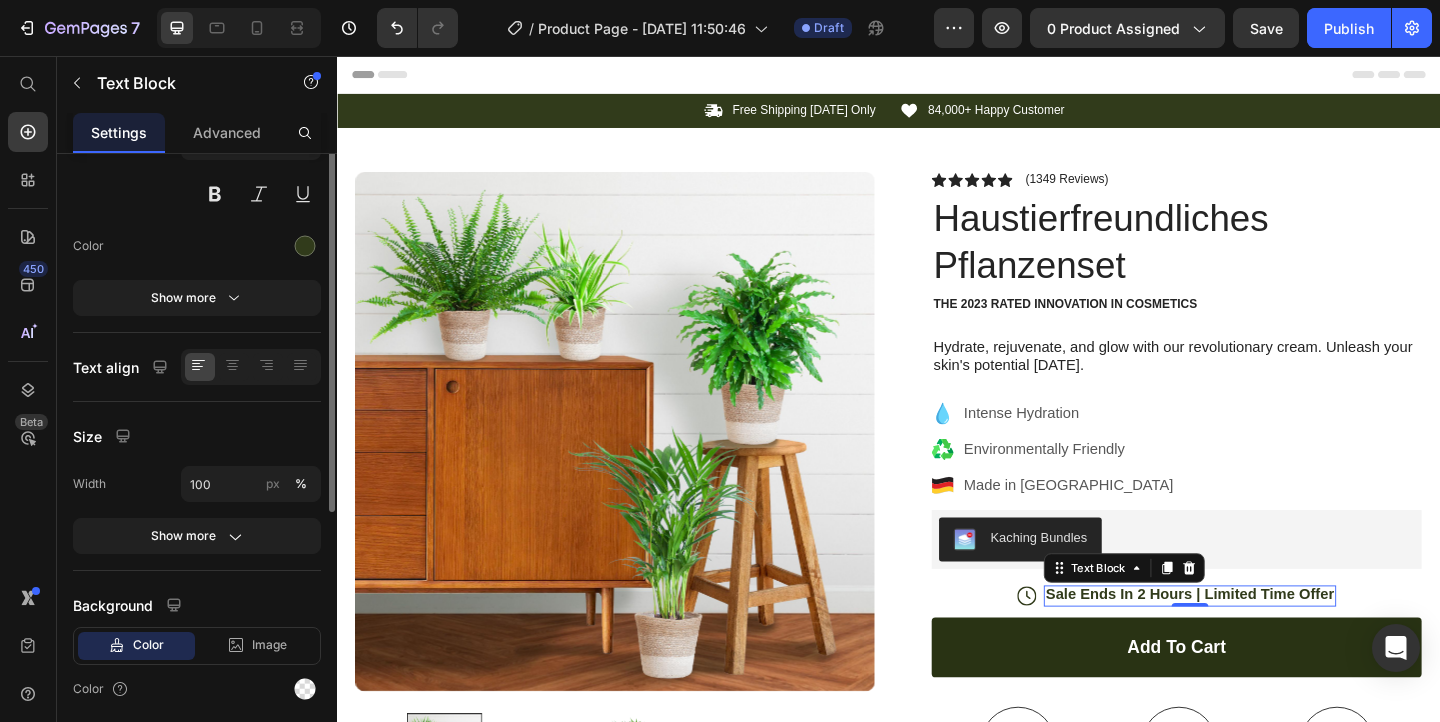 scroll, scrollTop: 270, scrollLeft: 0, axis: vertical 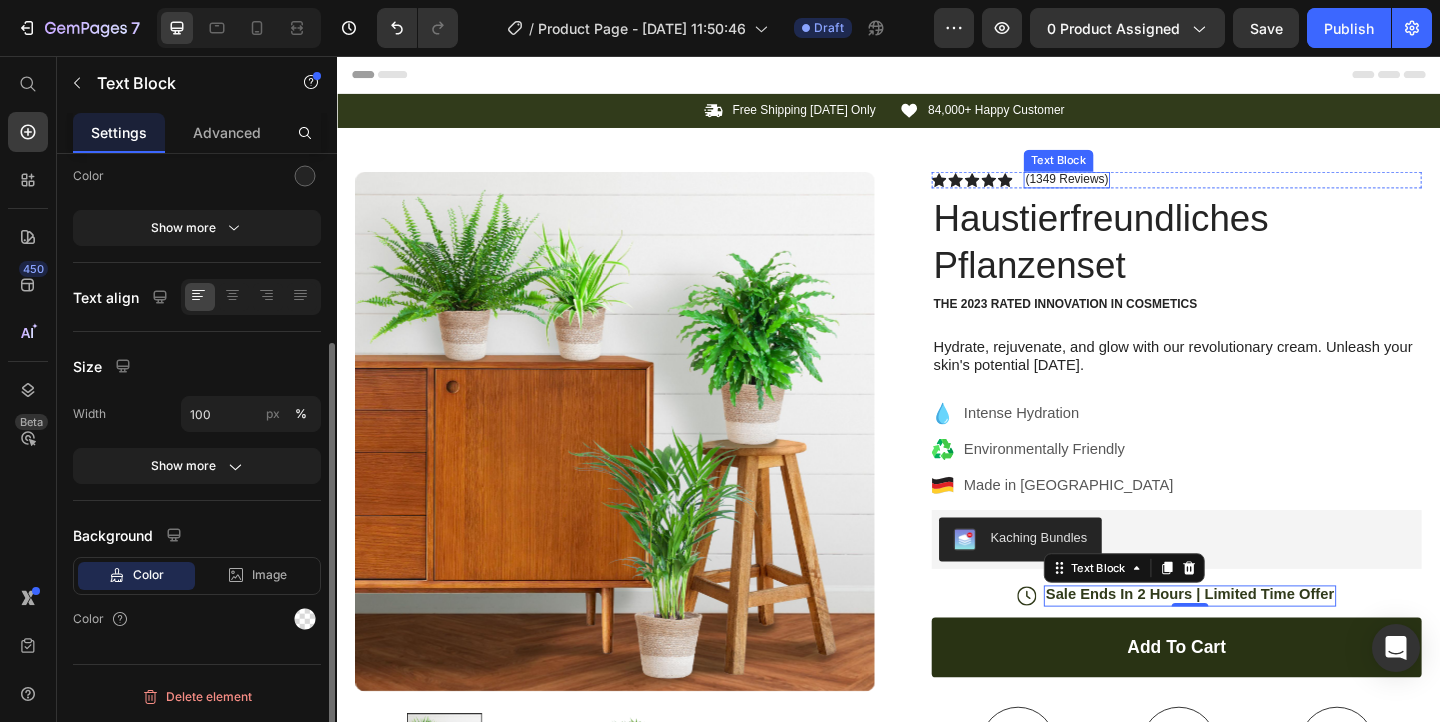 click on "(1349 Reviews) Text Block" at bounding box center (1131, 191) 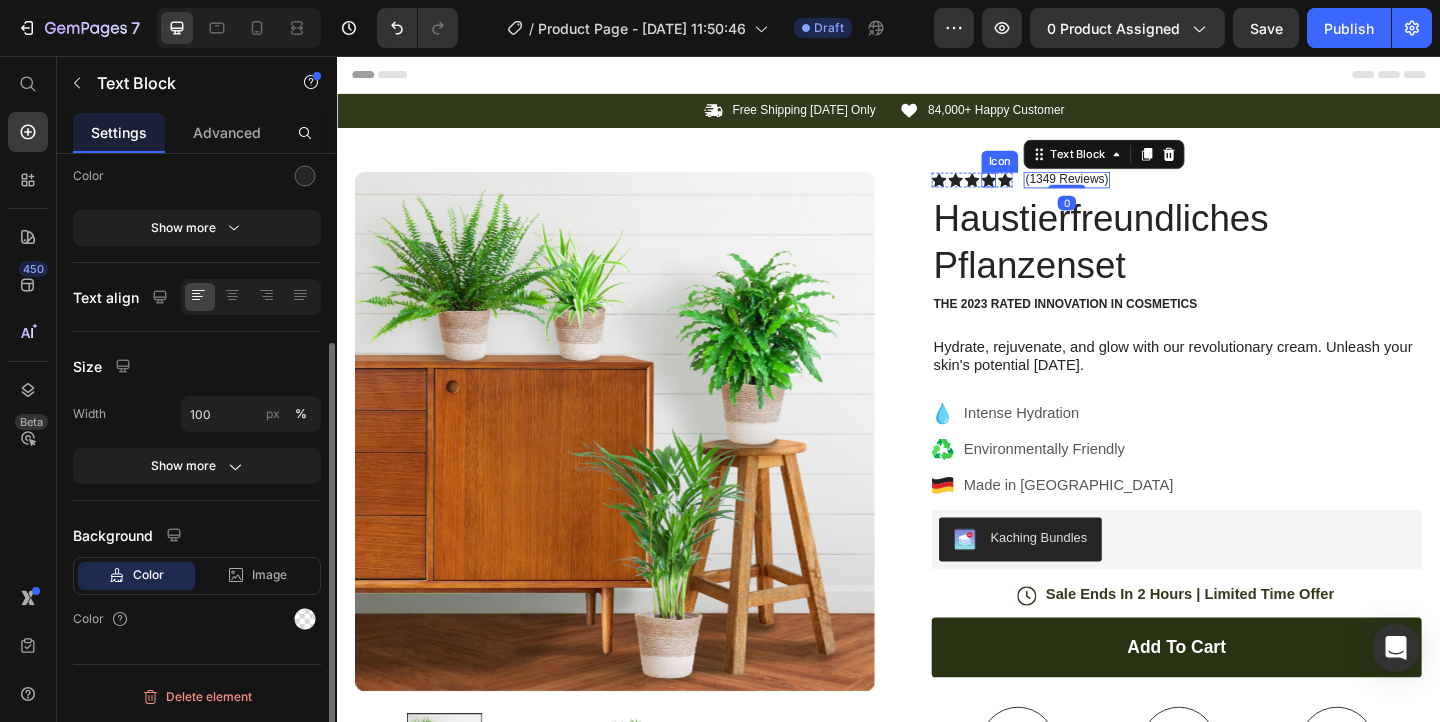 click 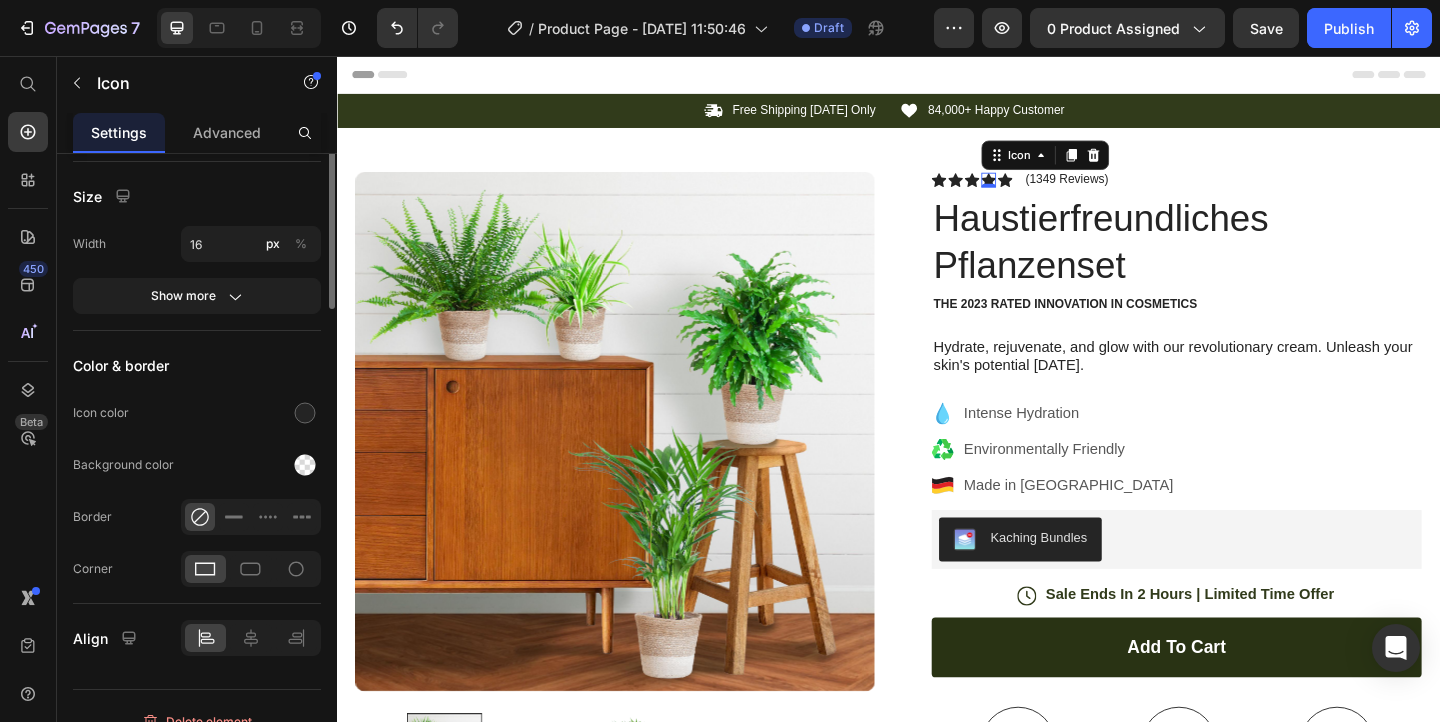 scroll, scrollTop: 0, scrollLeft: 0, axis: both 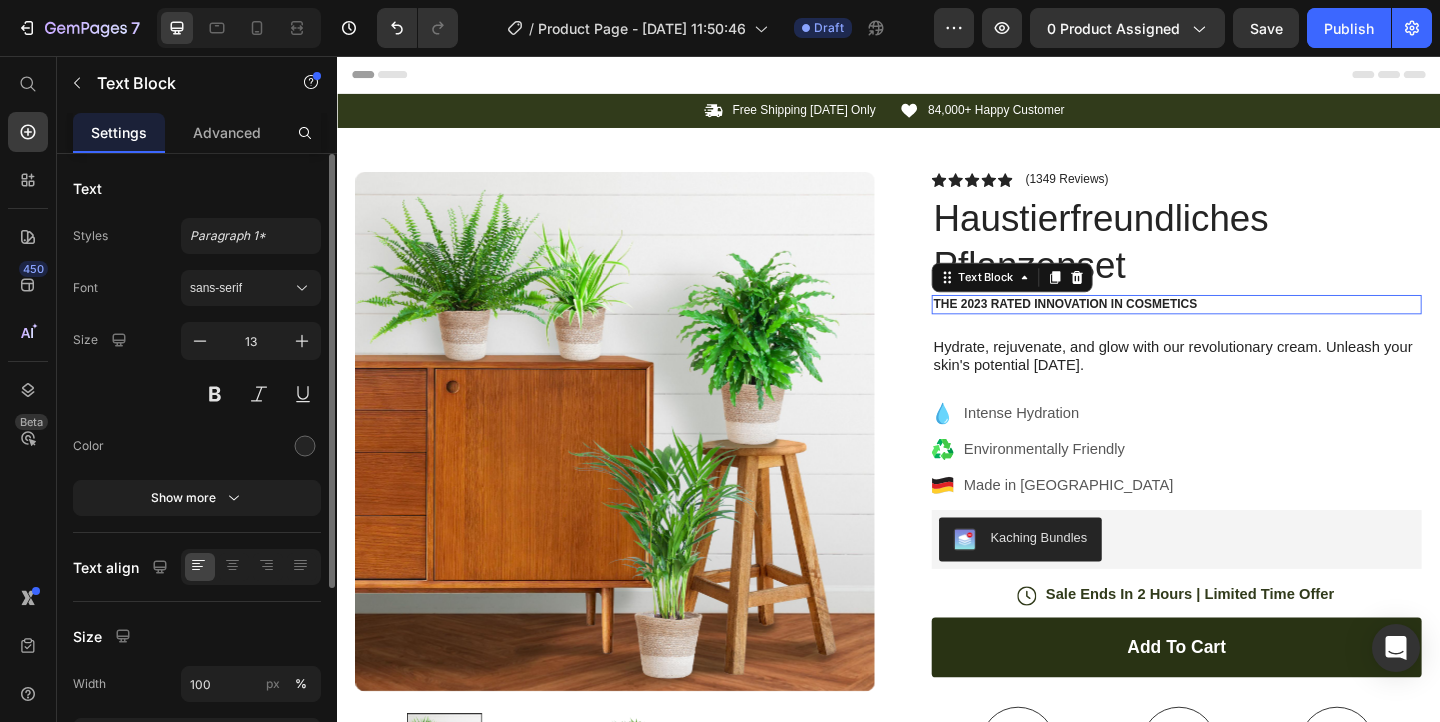 click on "The 2023 Rated Innovation in Cosmetics" at bounding box center [1250, 326] 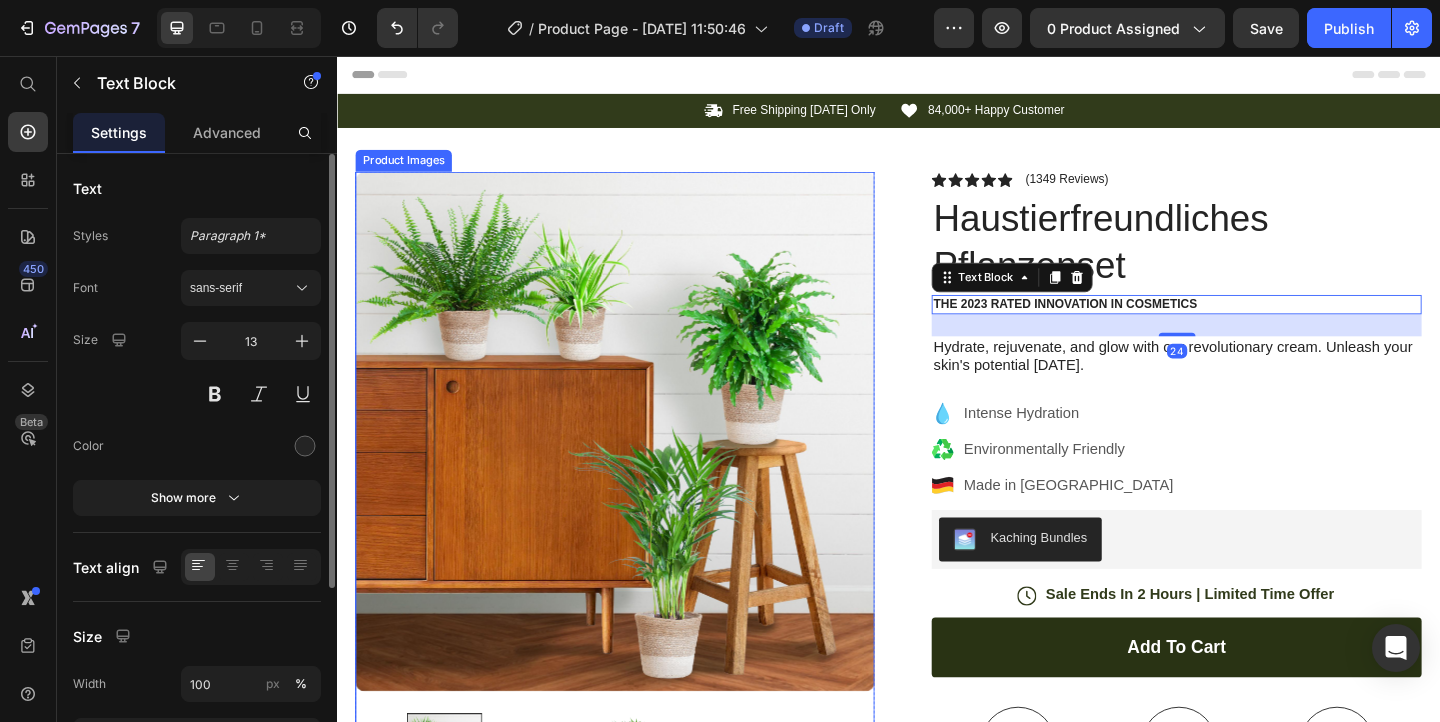 click at bounding box center [639, 464] 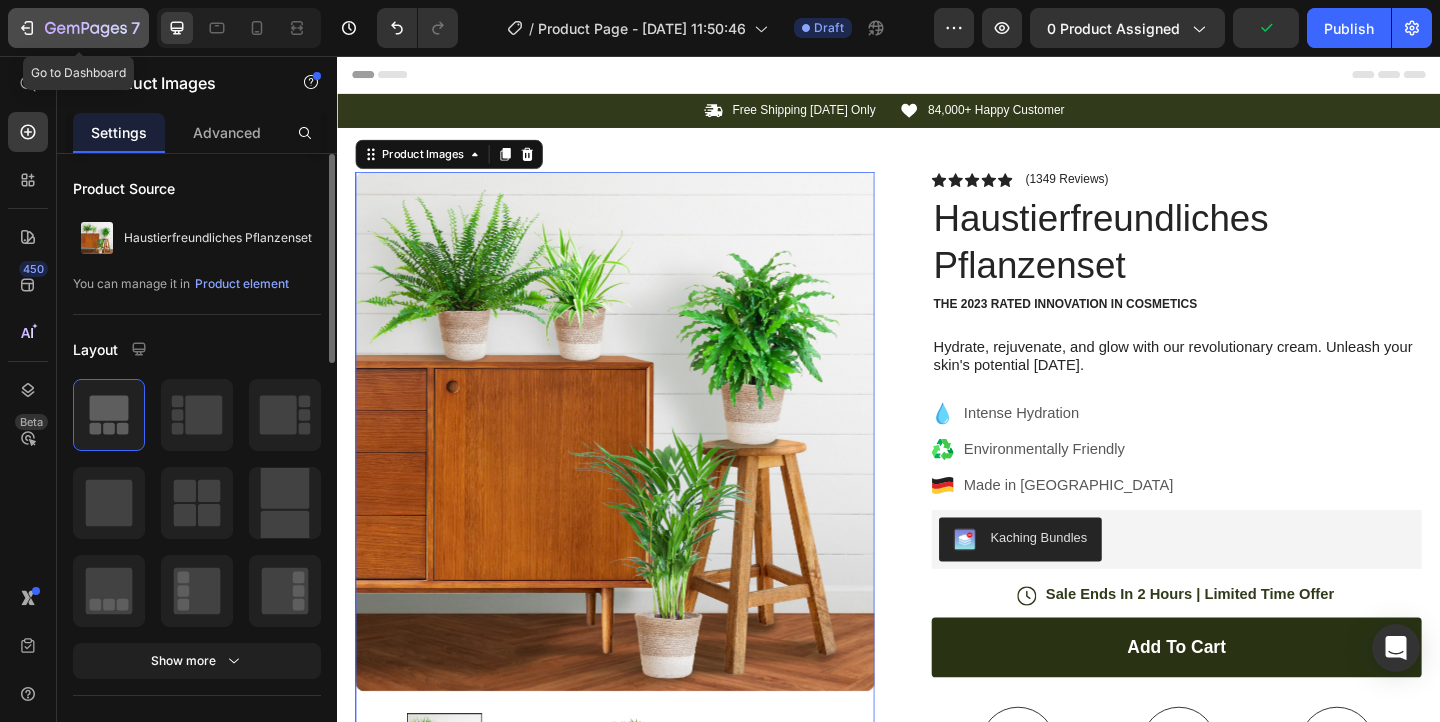 click 